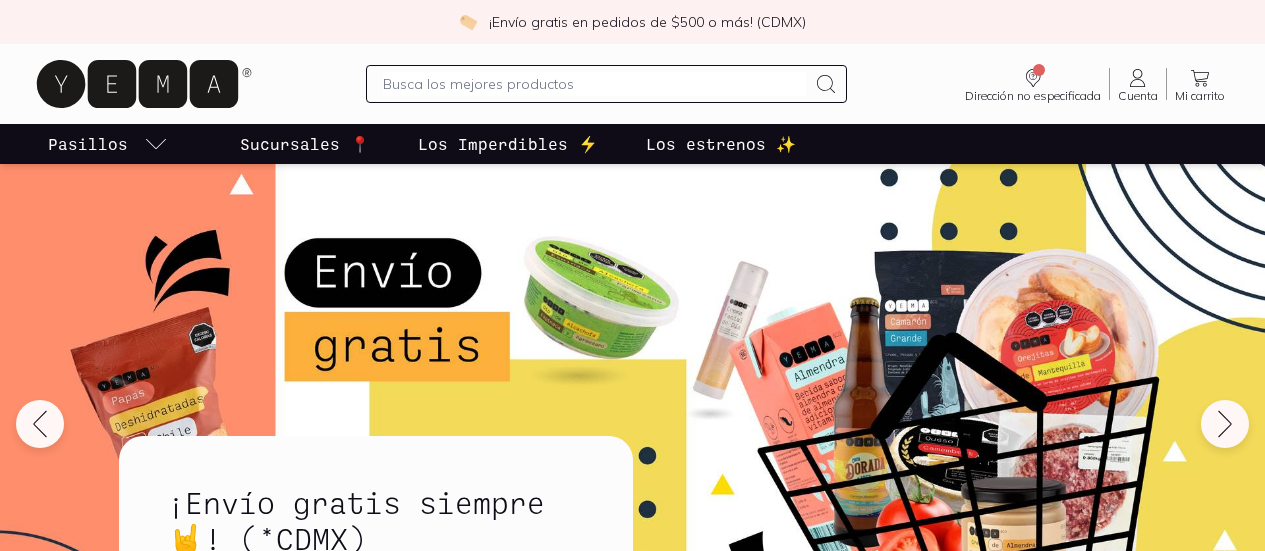scroll, scrollTop: 0, scrollLeft: 0, axis: both 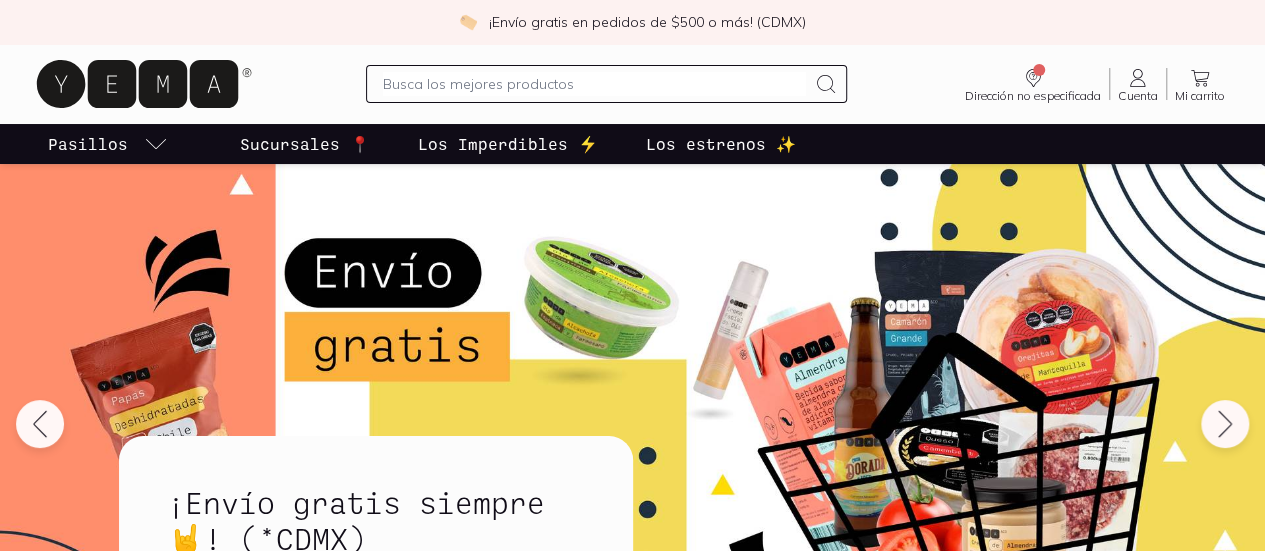 click at bounding box center (594, 84) 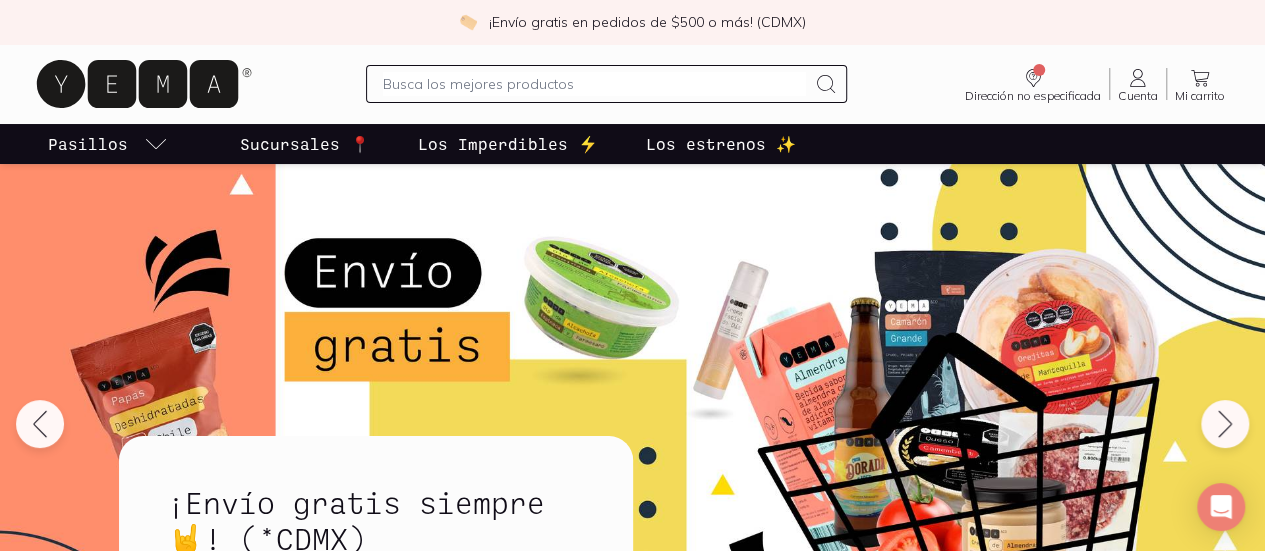 scroll, scrollTop: 0, scrollLeft: 0, axis: both 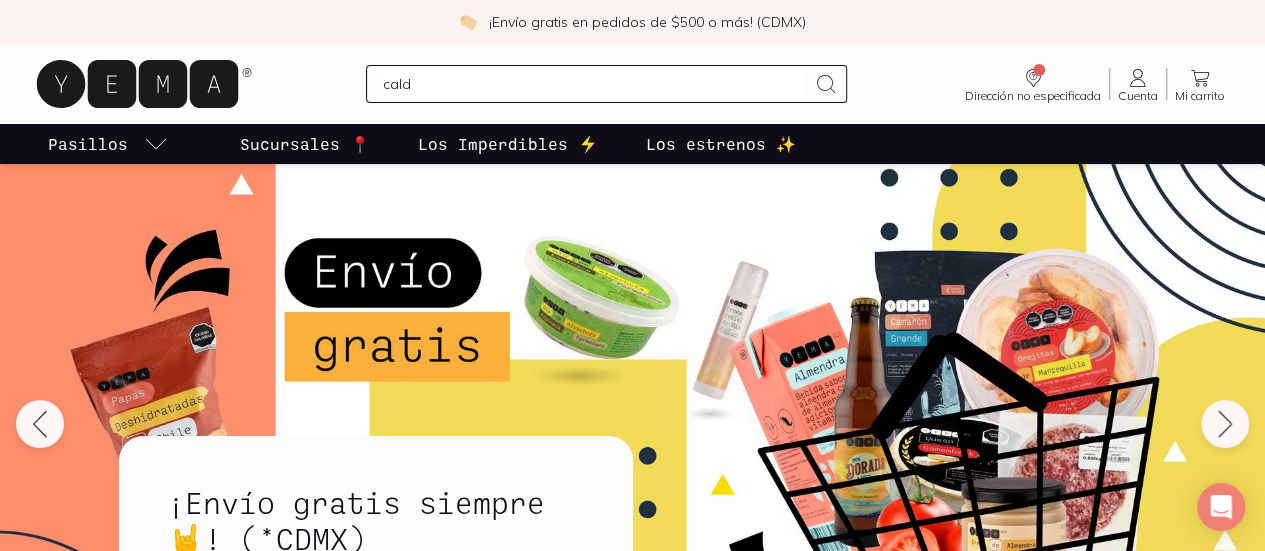 type on "caldo" 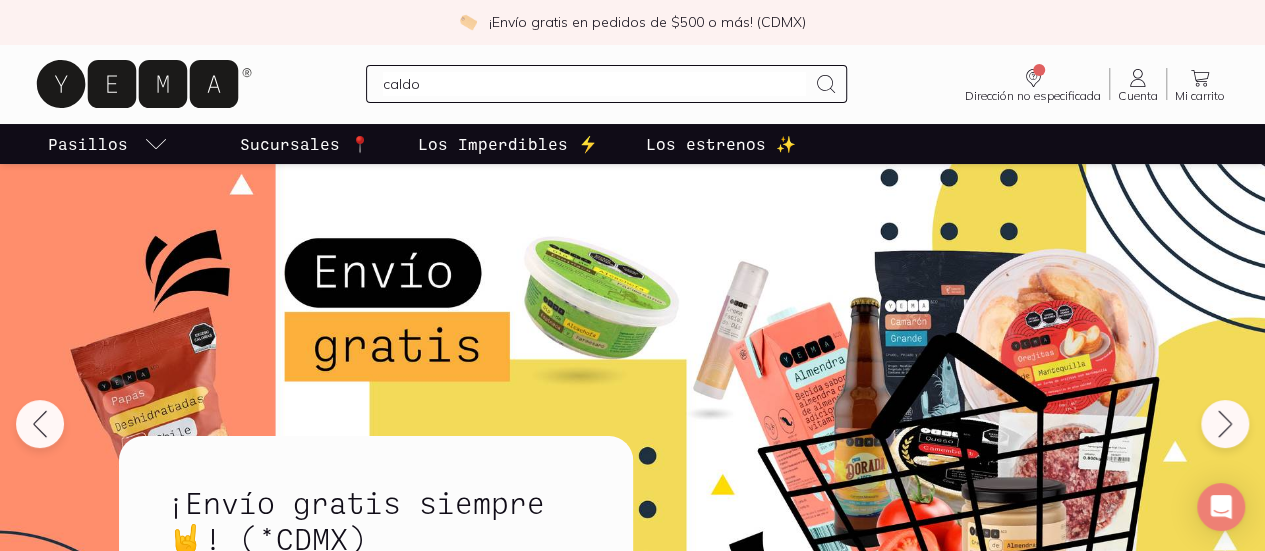 type 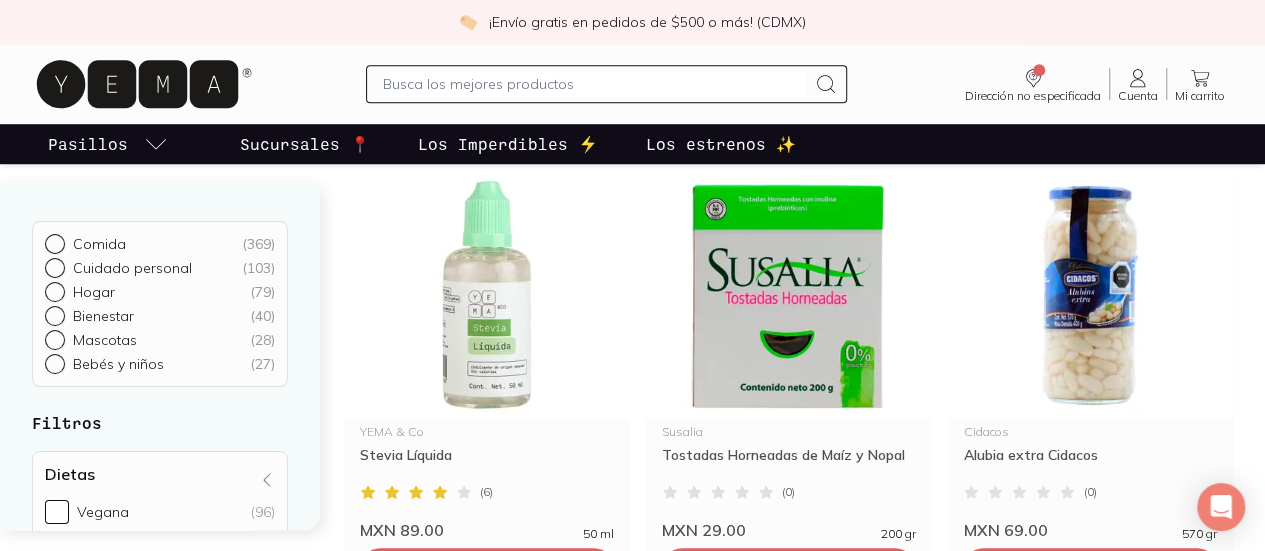 scroll, scrollTop: 0, scrollLeft: 0, axis: both 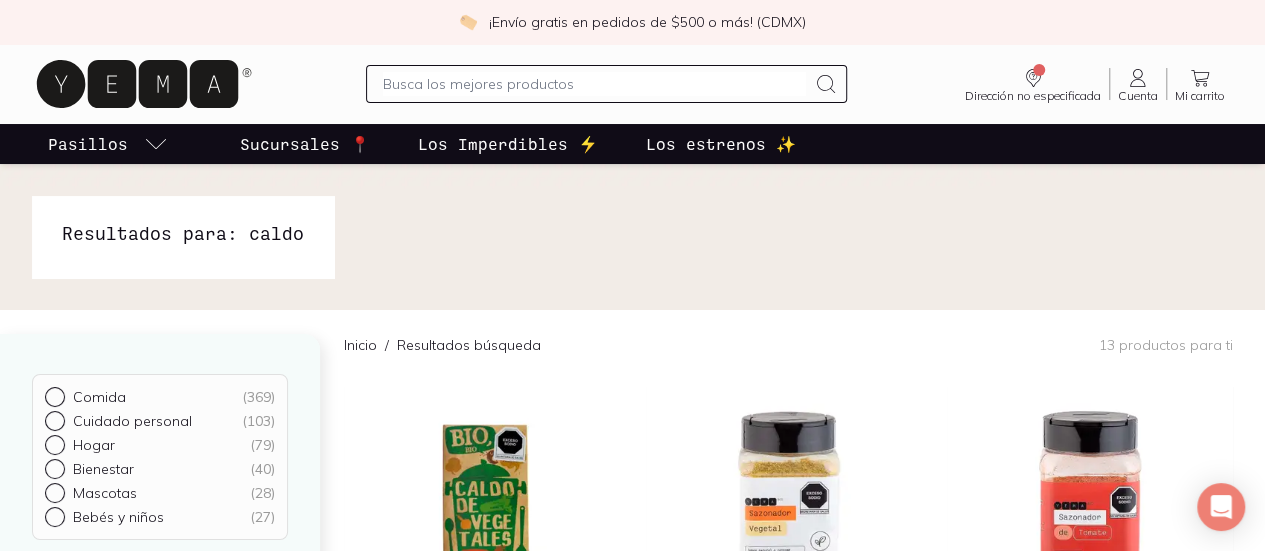click at bounding box center [594, 84] 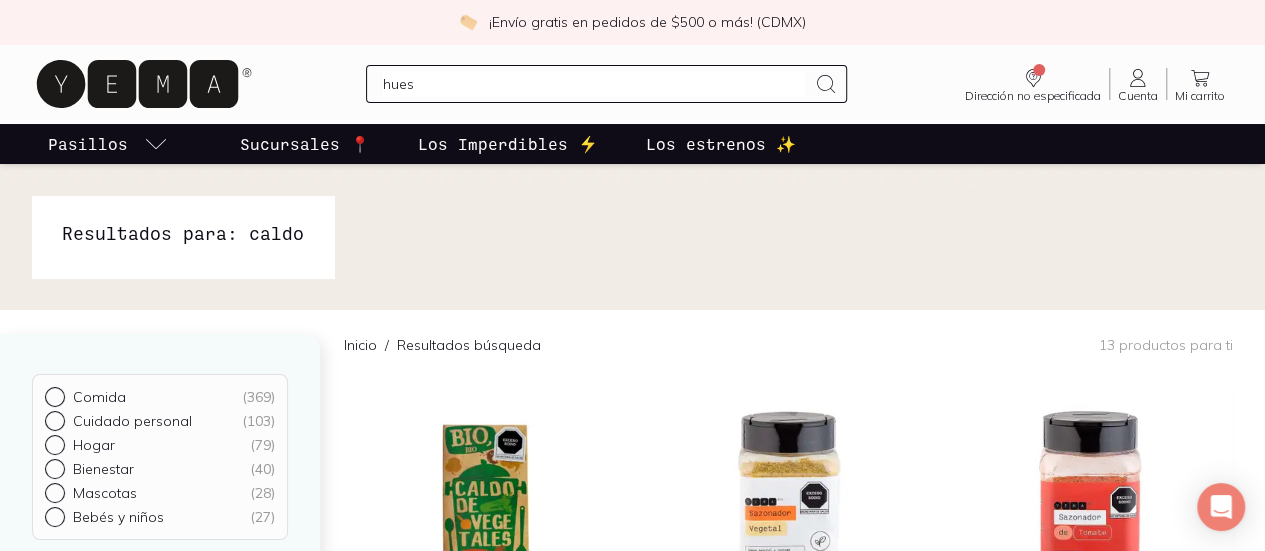 type on "hueso" 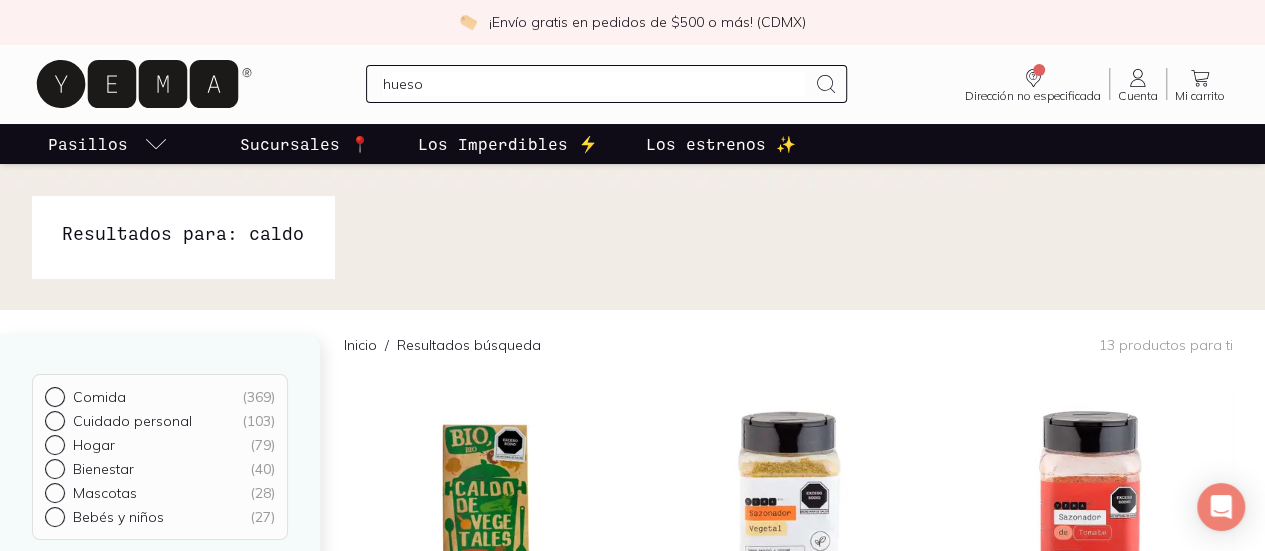type 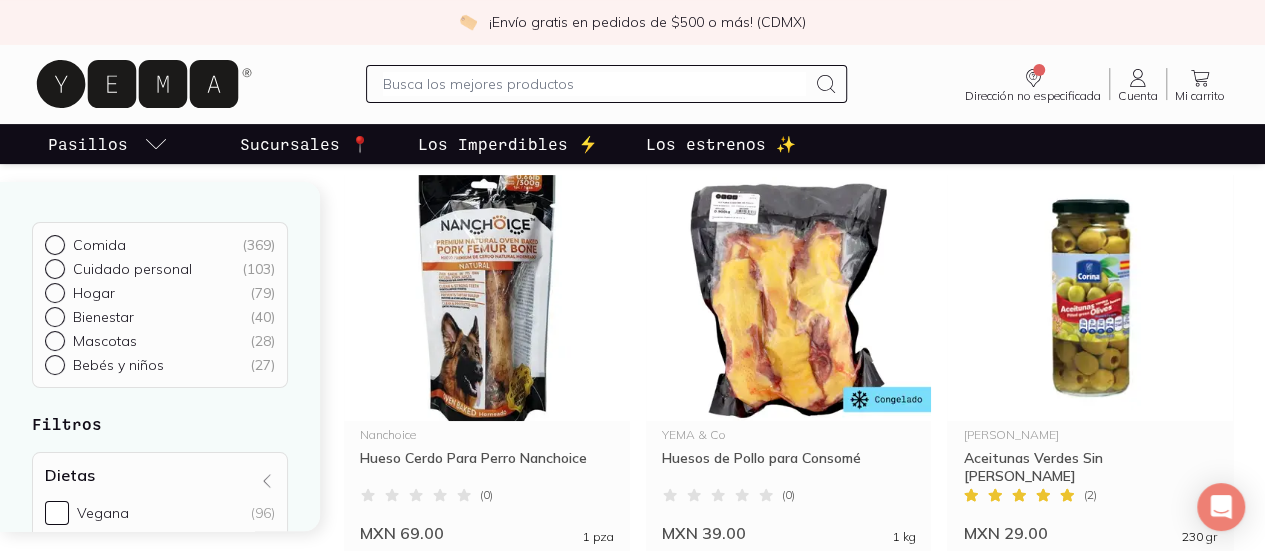 scroll, scrollTop: 194, scrollLeft: 0, axis: vertical 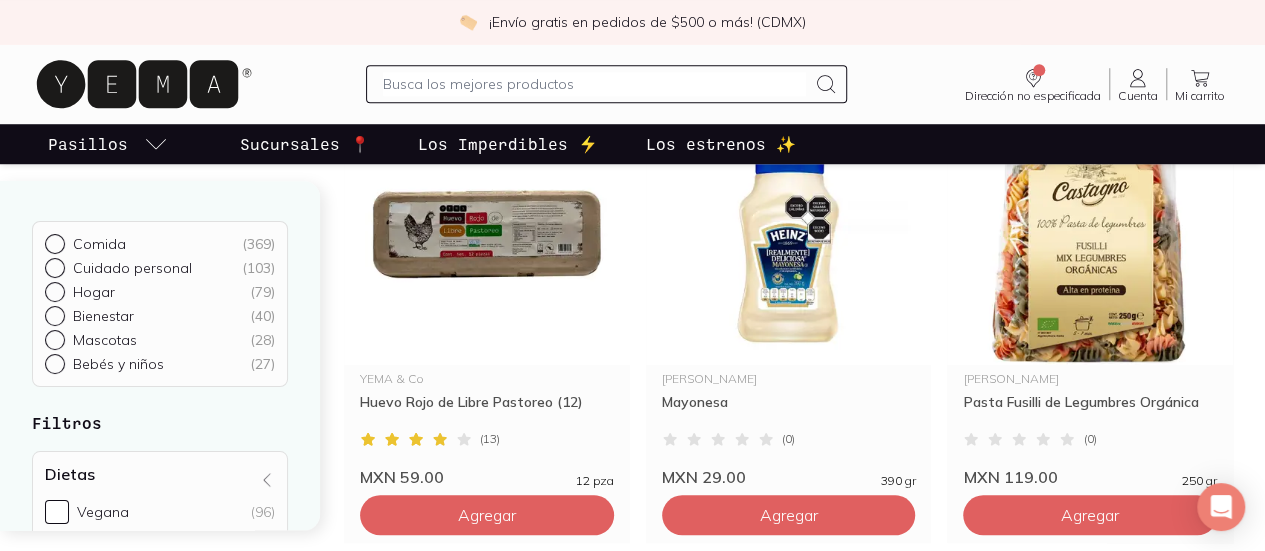click at bounding box center (789, 682) 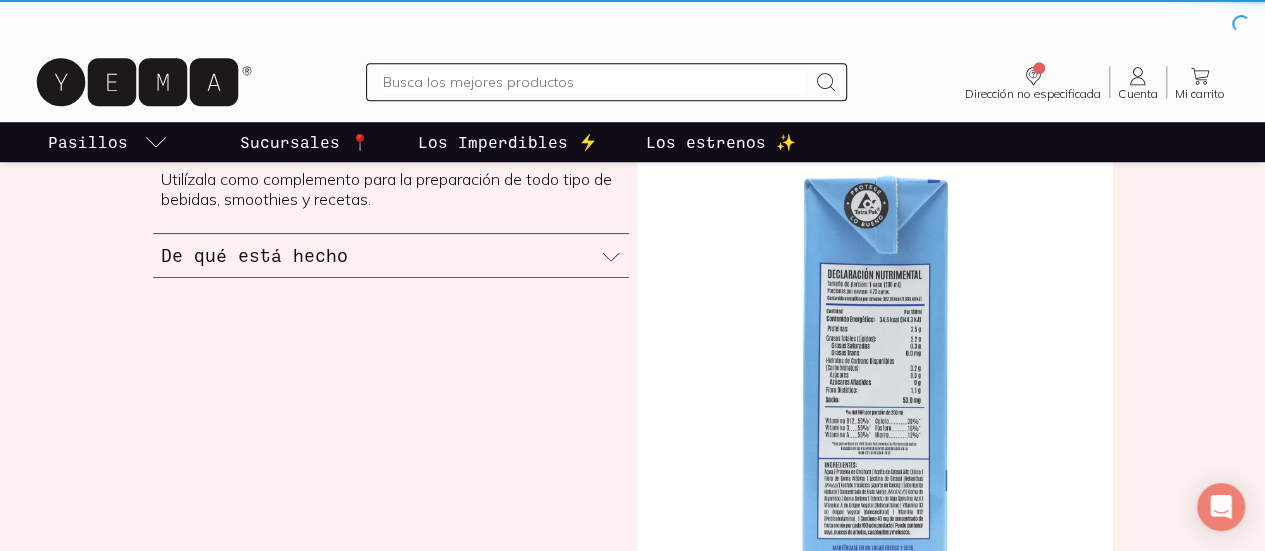 scroll, scrollTop: 0, scrollLeft: 0, axis: both 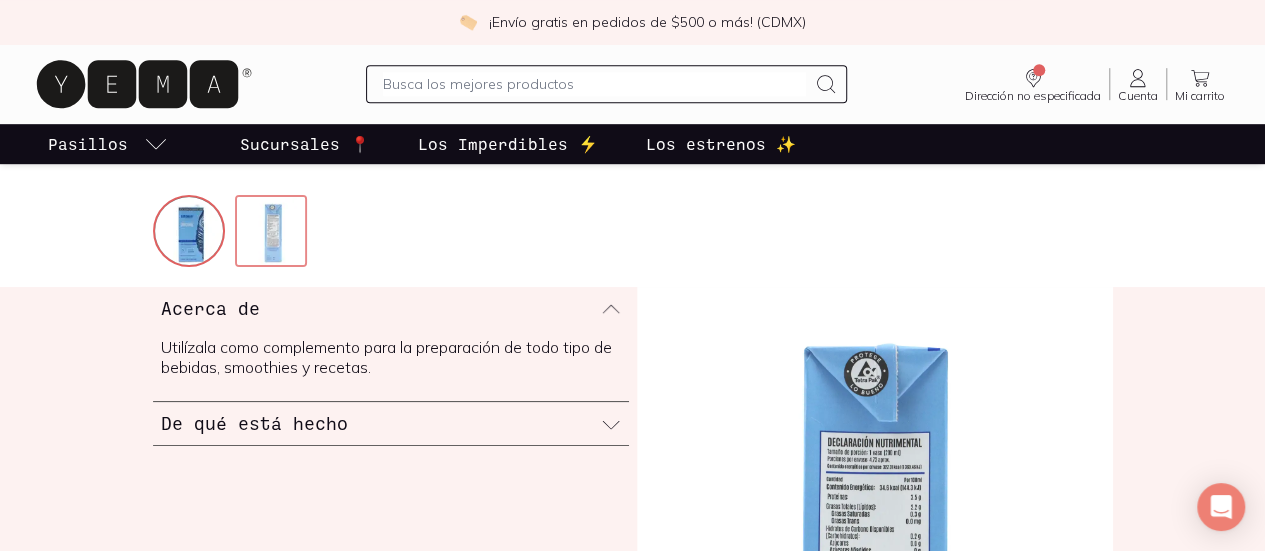 click at bounding box center (273, 233) 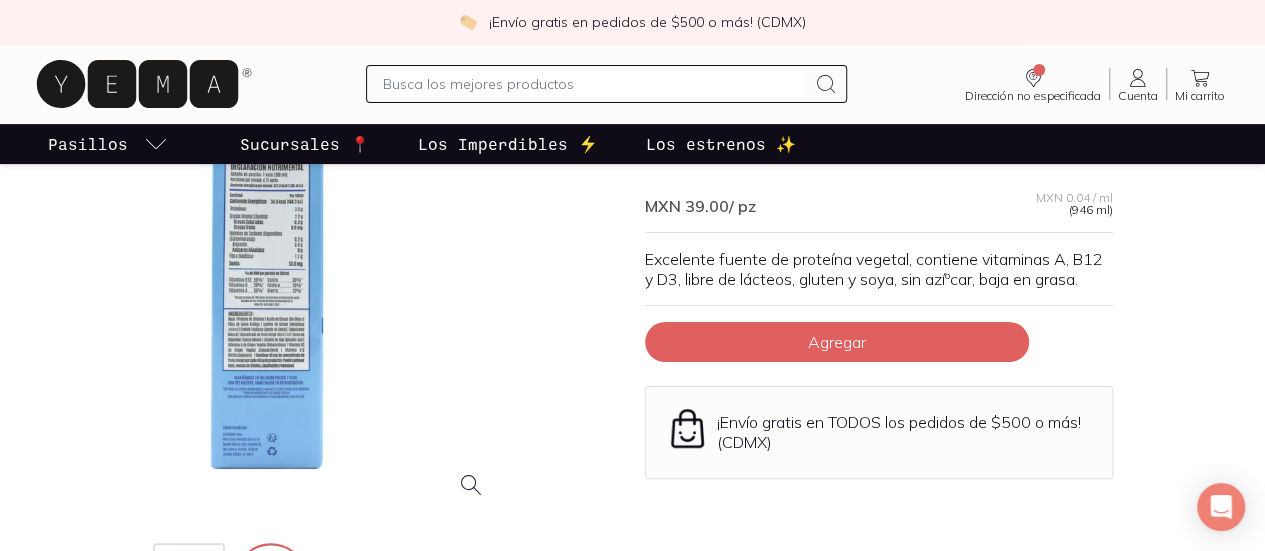 scroll, scrollTop: 194, scrollLeft: 0, axis: vertical 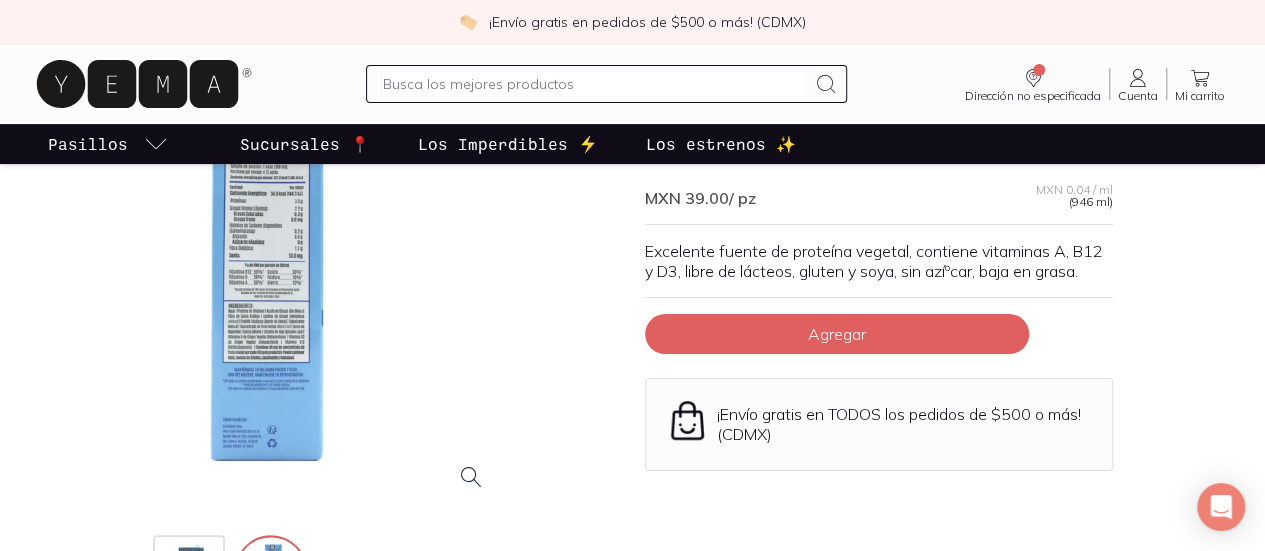 click at bounding box center (267, 273) 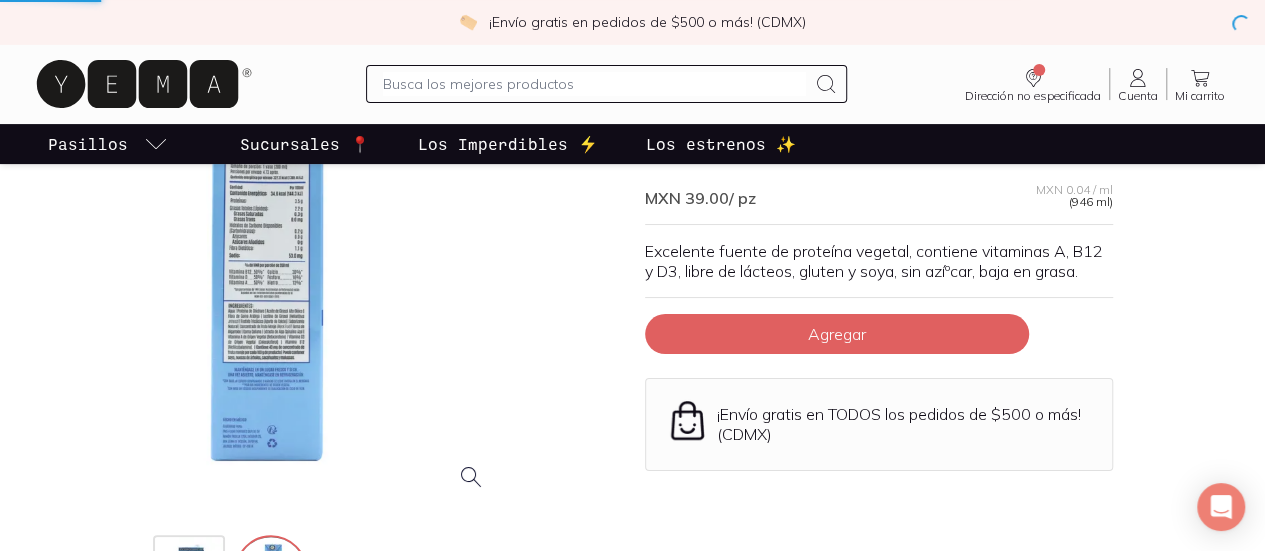scroll, scrollTop: 700, scrollLeft: 0, axis: vertical 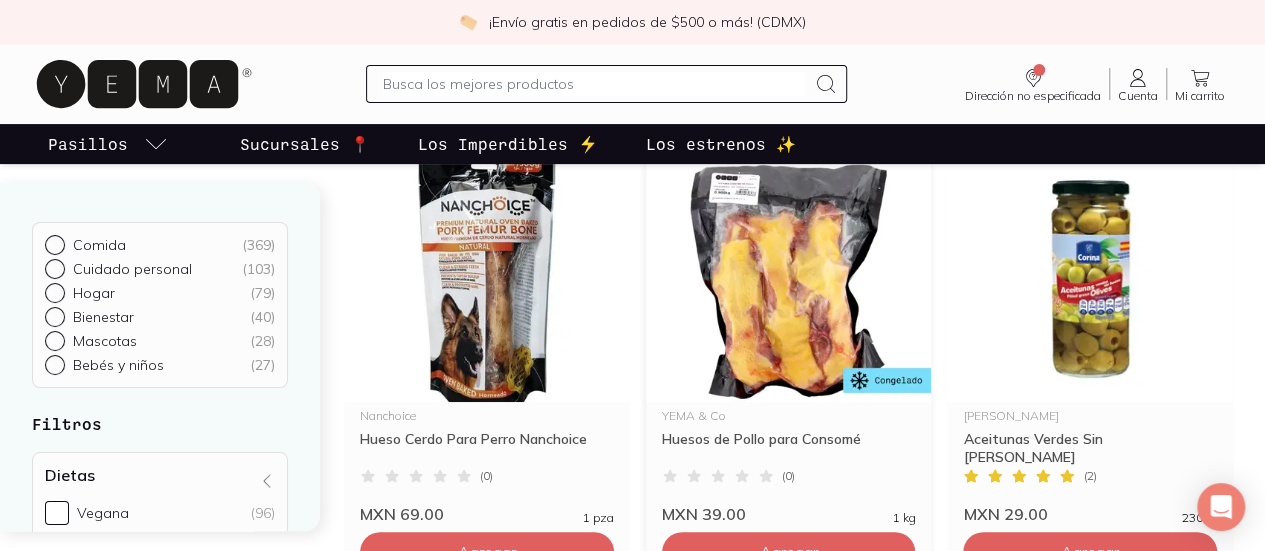 click at bounding box center [789, 279] 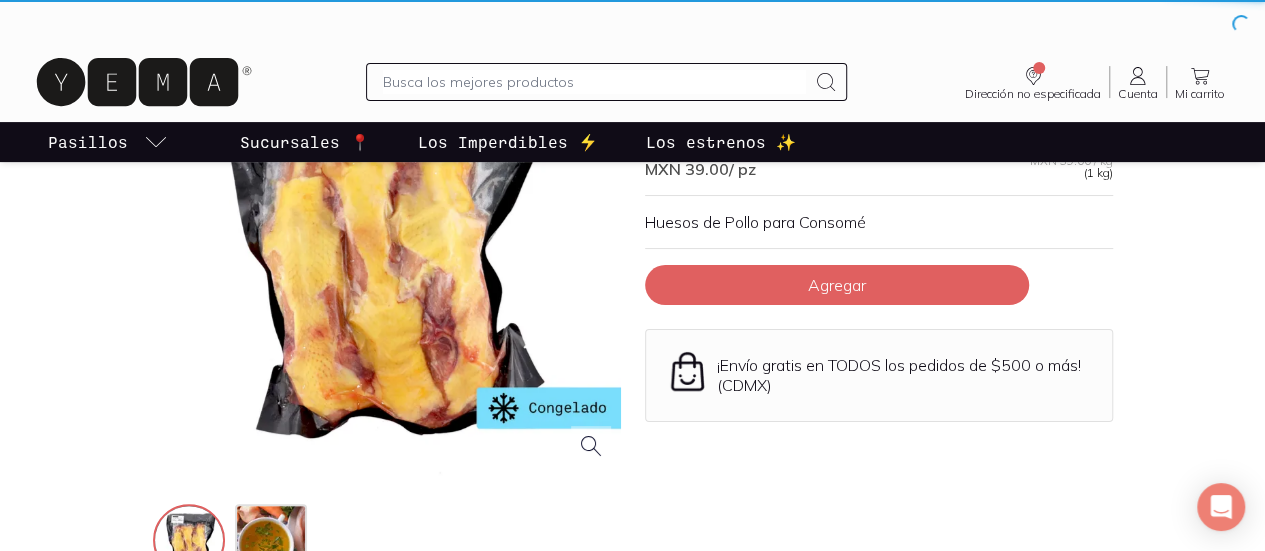 scroll, scrollTop: 0, scrollLeft: 0, axis: both 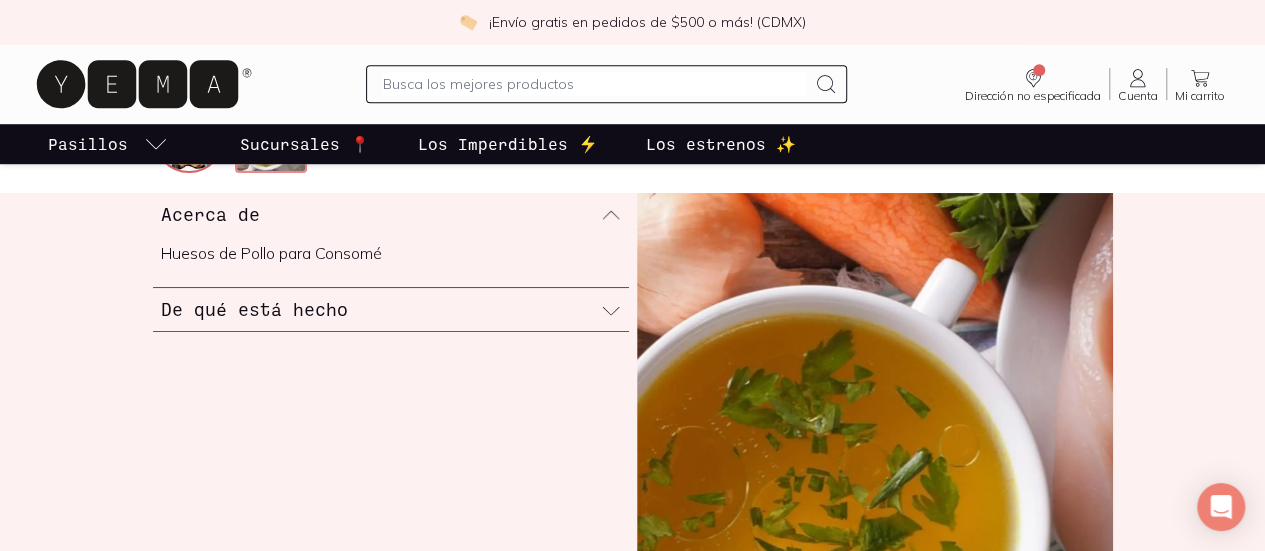 click at bounding box center [273, 139] 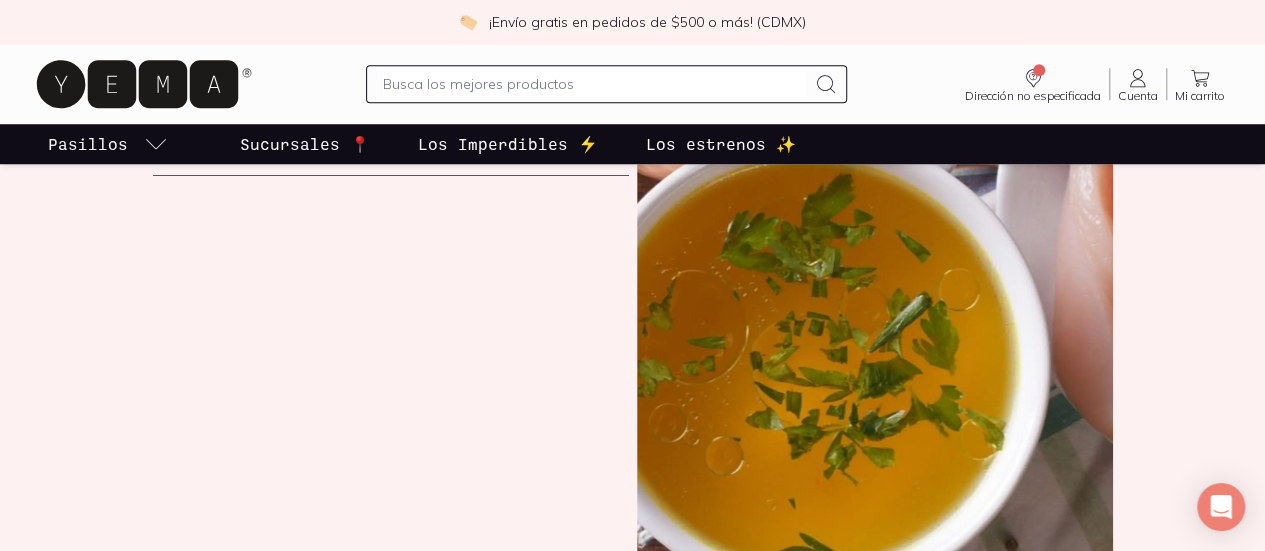 scroll, scrollTop: 794, scrollLeft: 0, axis: vertical 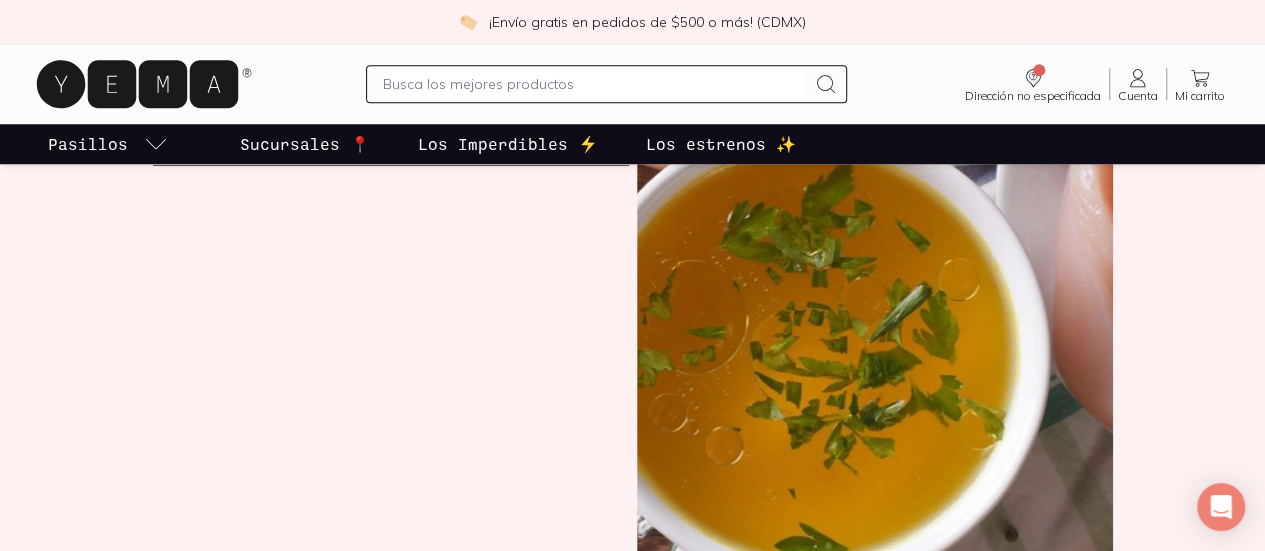 click on "Acerca de Huesos de Pollo para Consomé De qué está hecho" at bounding box center [633, 330] 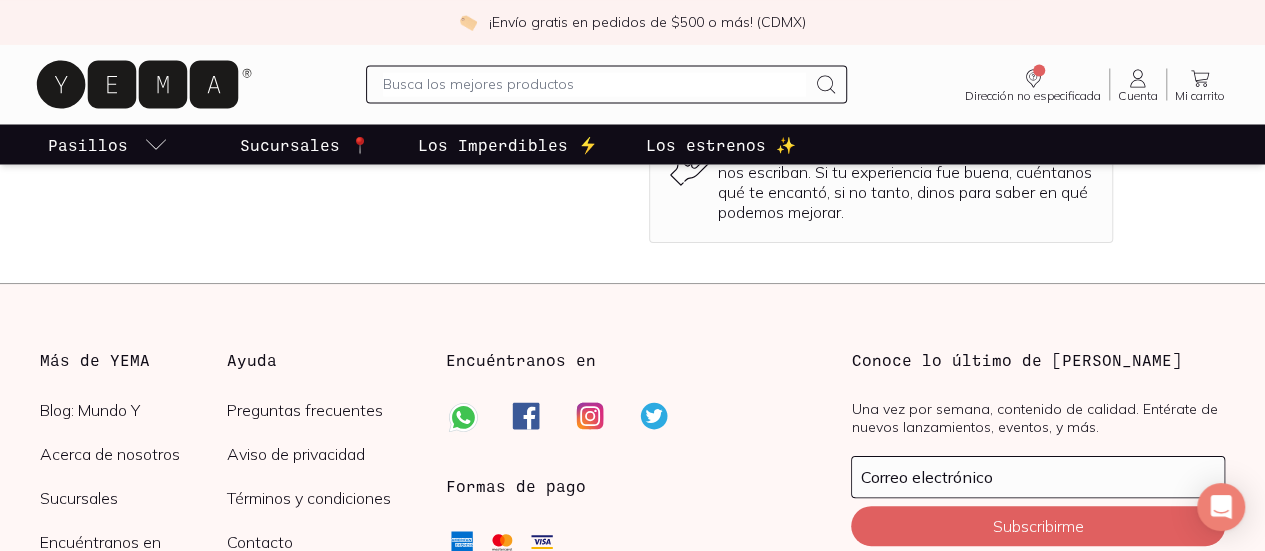 scroll, scrollTop: 1770, scrollLeft: 0, axis: vertical 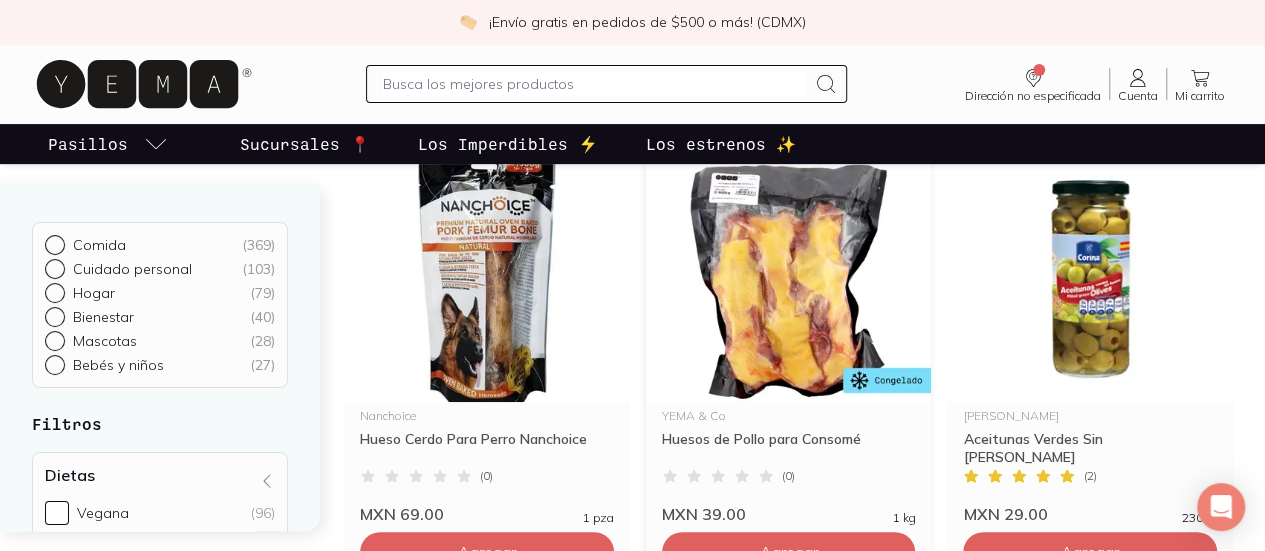 click at bounding box center [789, 279] 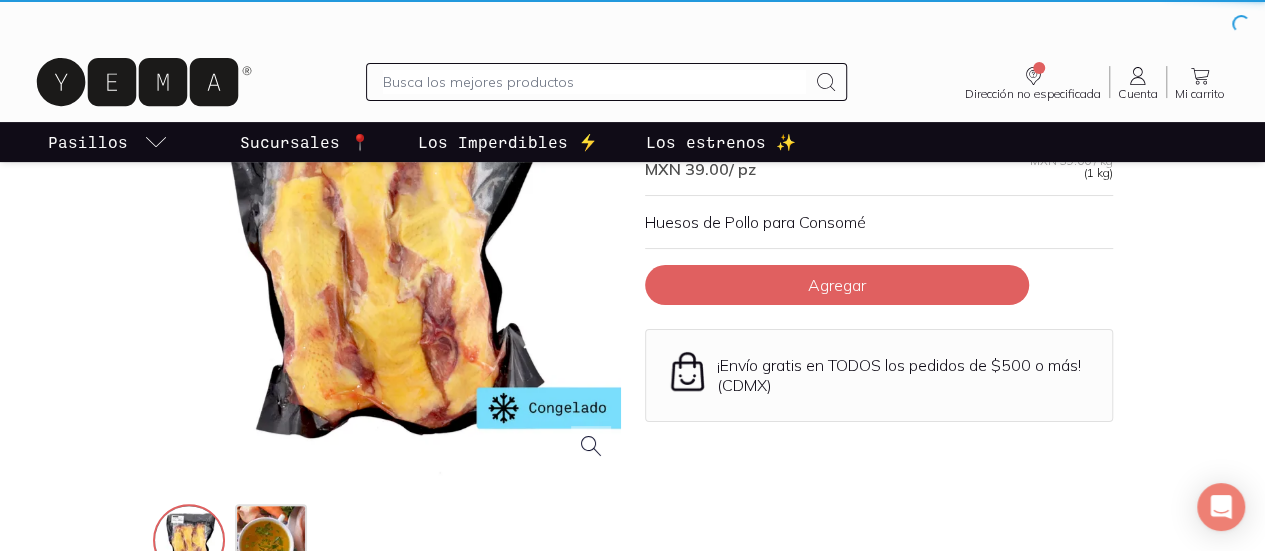scroll, scrollTop: 0, scrollLeft: 0, axis: both 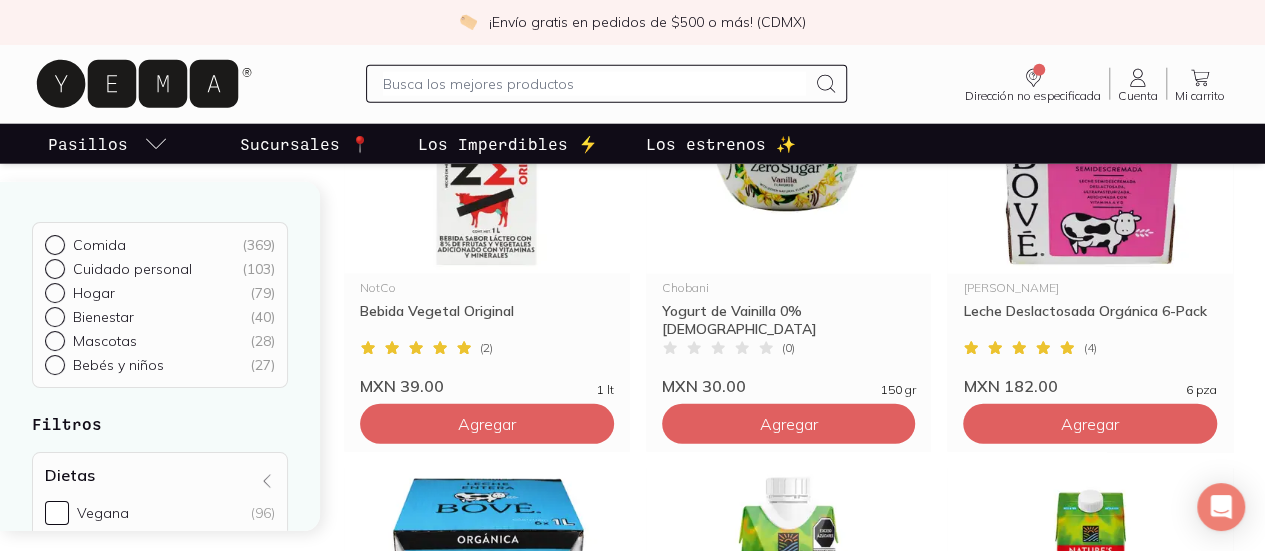 click on "2" at bounding box center (789, 1396) 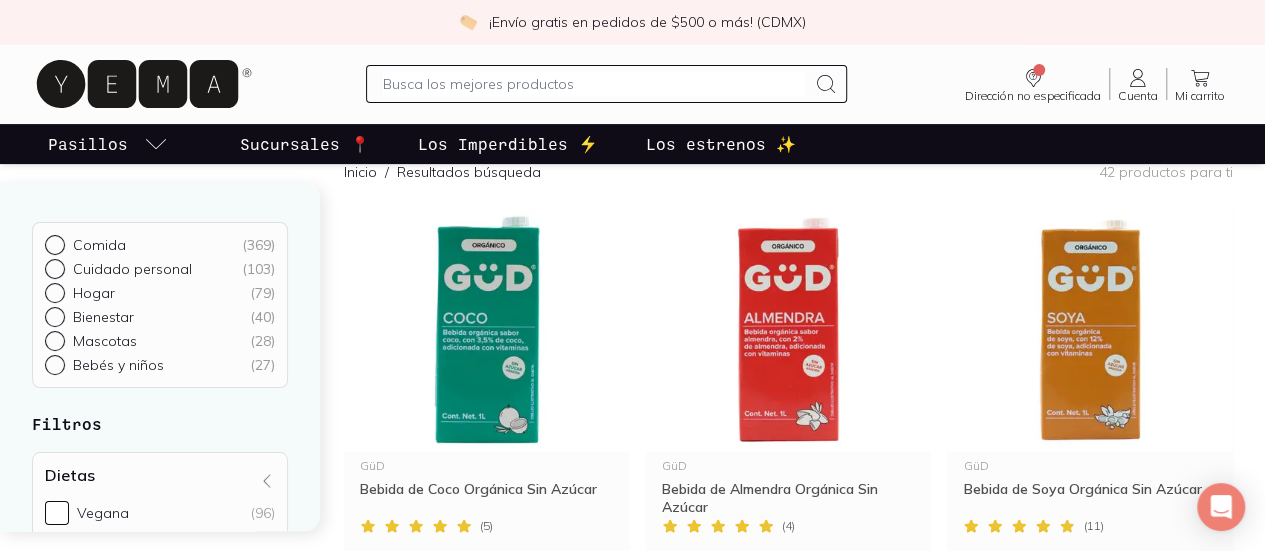scroll, scrollTop: 0, scrollLeft: 0, axis: both 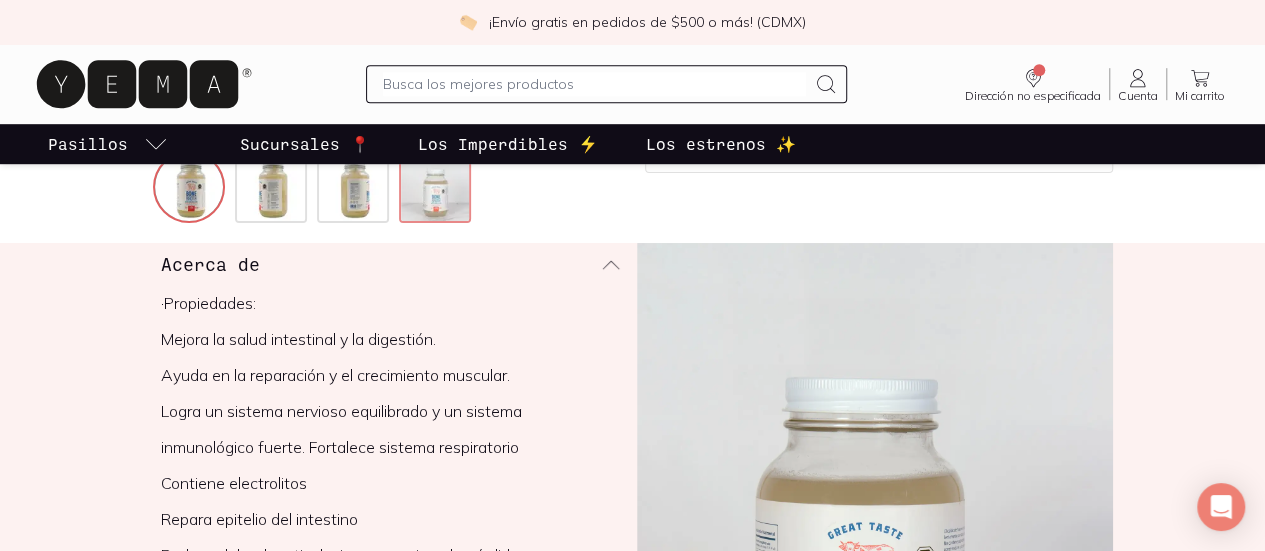 click at bounding box center [437, 189] 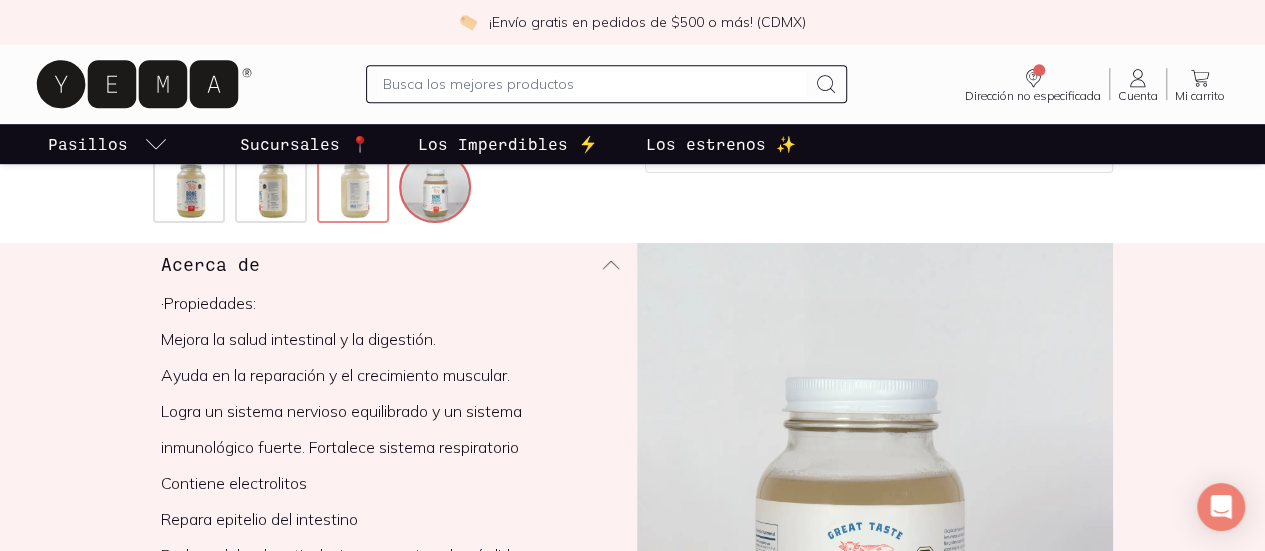 click at bounding box center (355, 189) 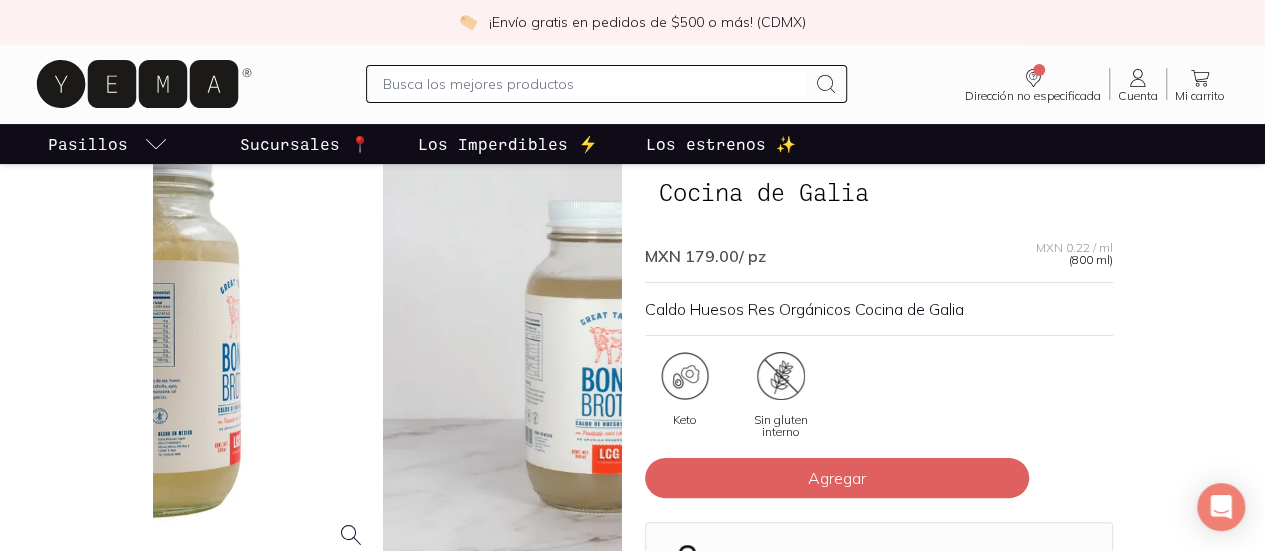 scroll, scrollTop: 132, scrollLeft: 0, axis: vertical 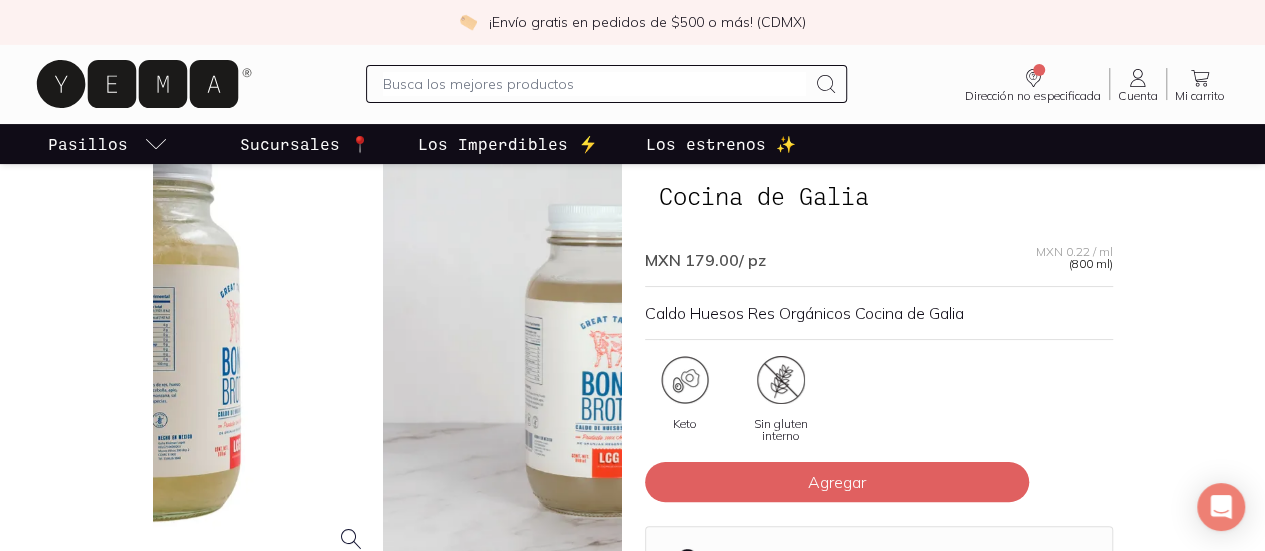 click at bounding box center (147, 335) 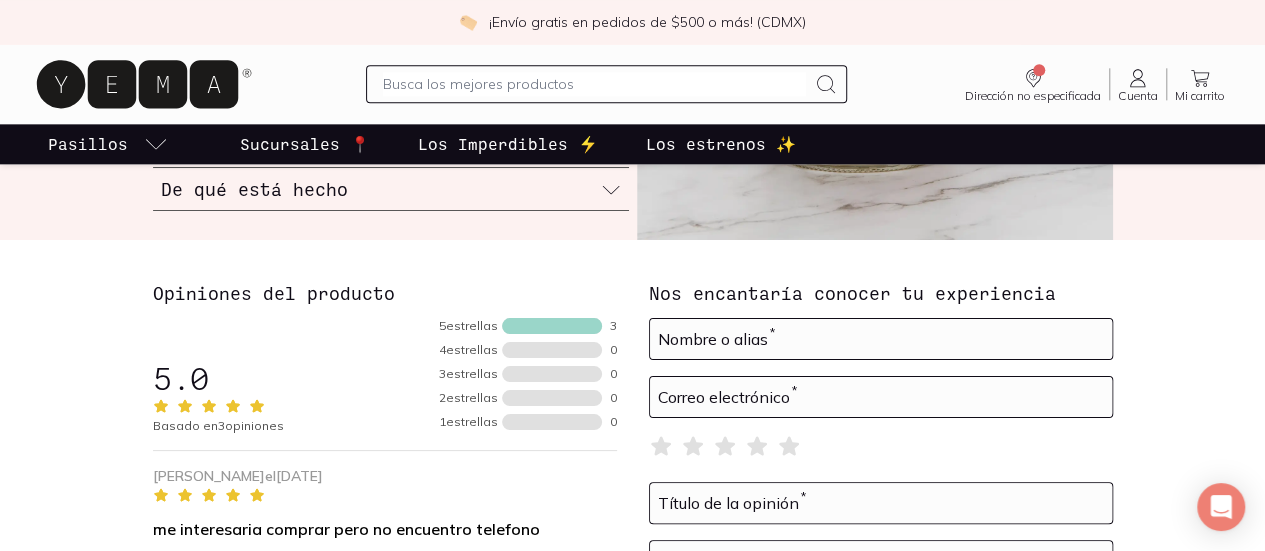 scroll, scrollTop: 1211, scrollLeft: 0, axis: vertical 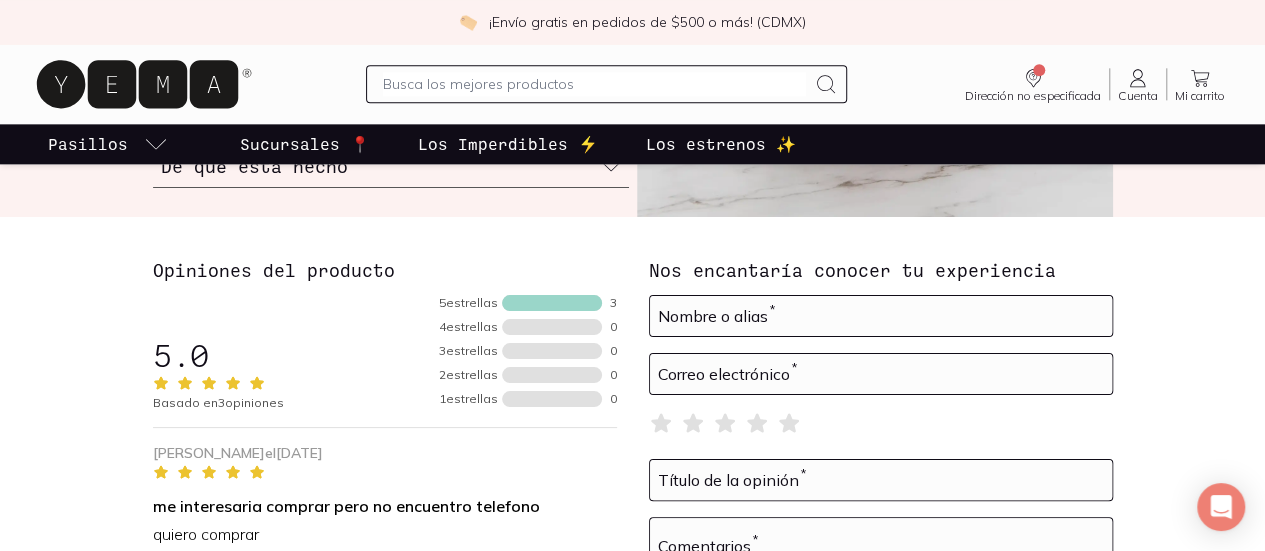 click 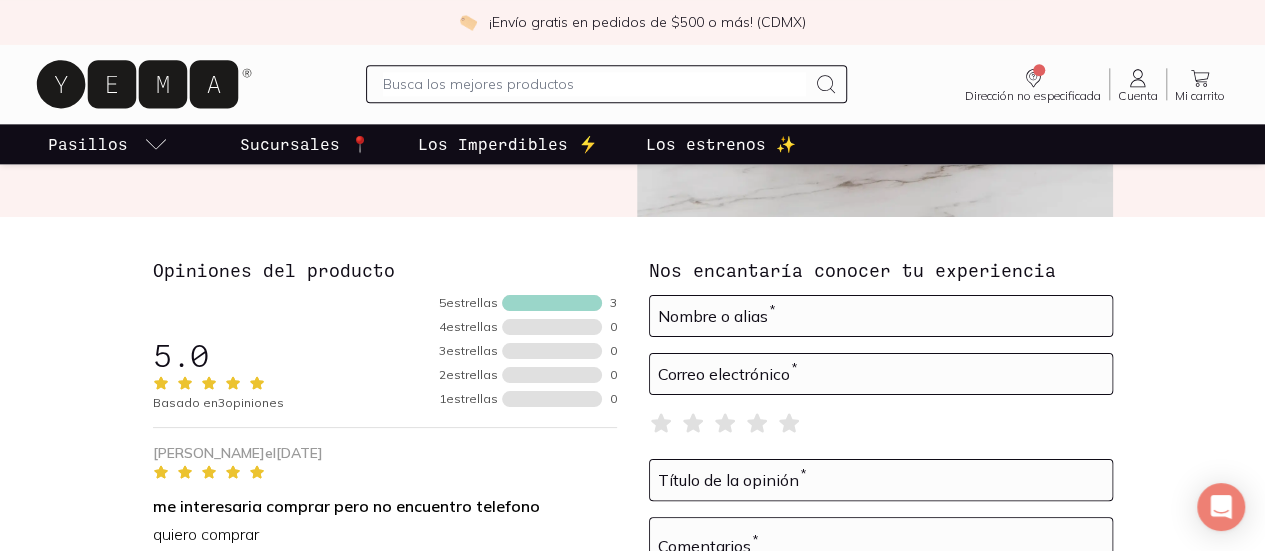 scroll, scrollTop: 1212, scrollLeft: 0, axis: vertical 